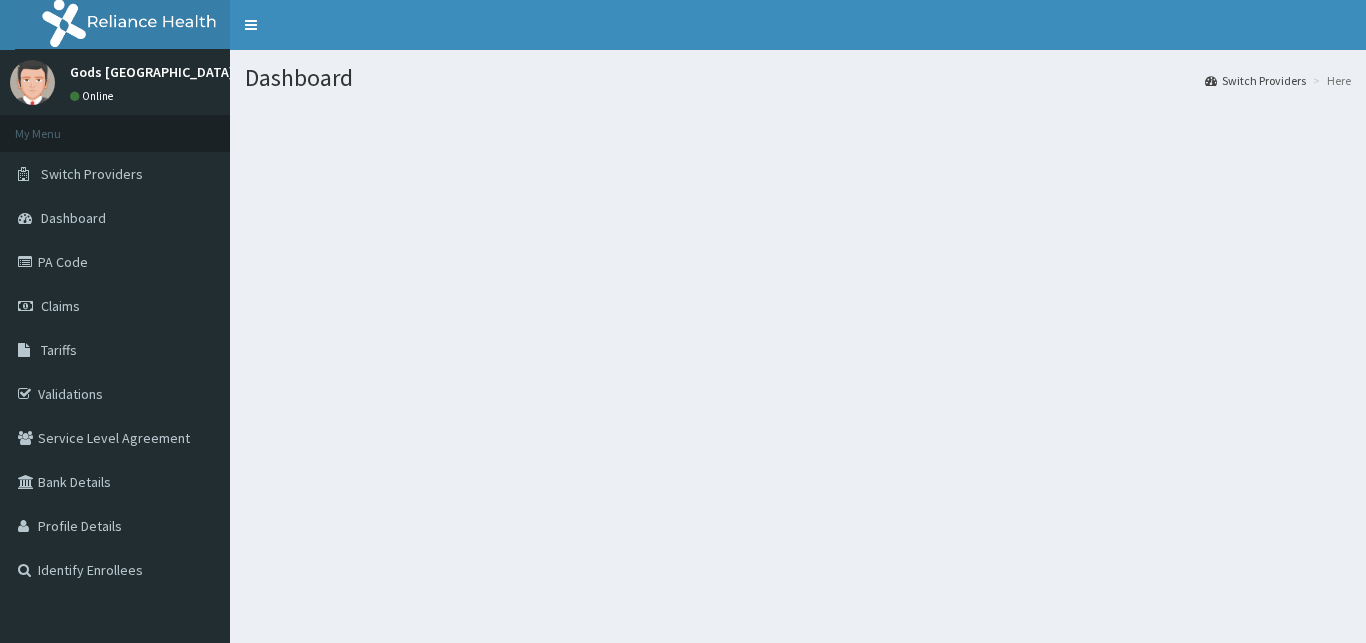 scroll, scrollTop: 0, scrollLeft: 0, axis: both 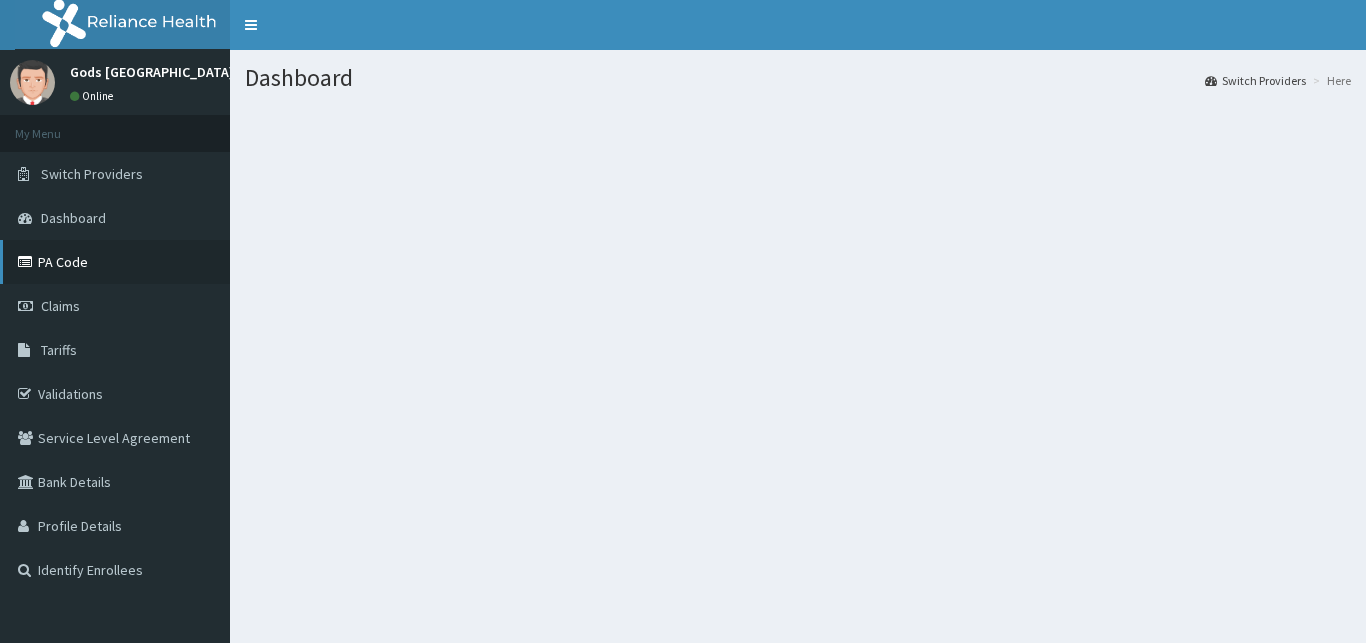 click on "PA Code" at bounding box center [115, 262] 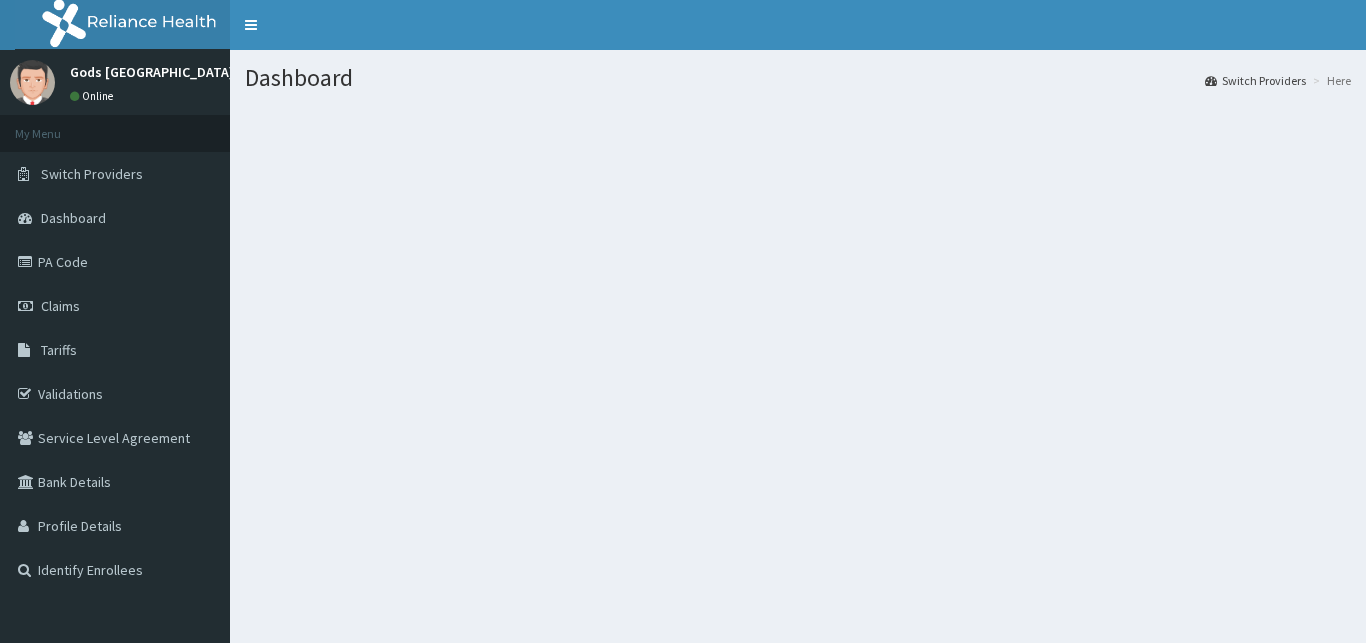 scroll, scrollTop: 0, scrollLeft: 0, axis: both 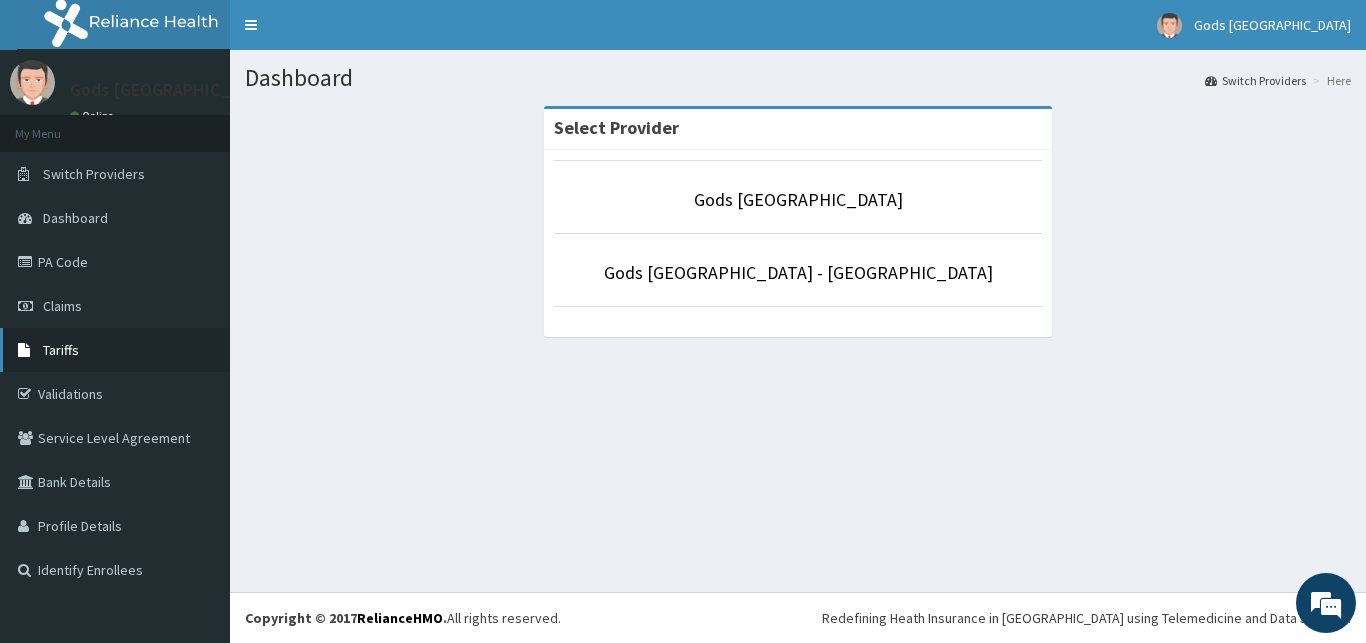 click on "Tariffs" at bounding box center [61, 350] 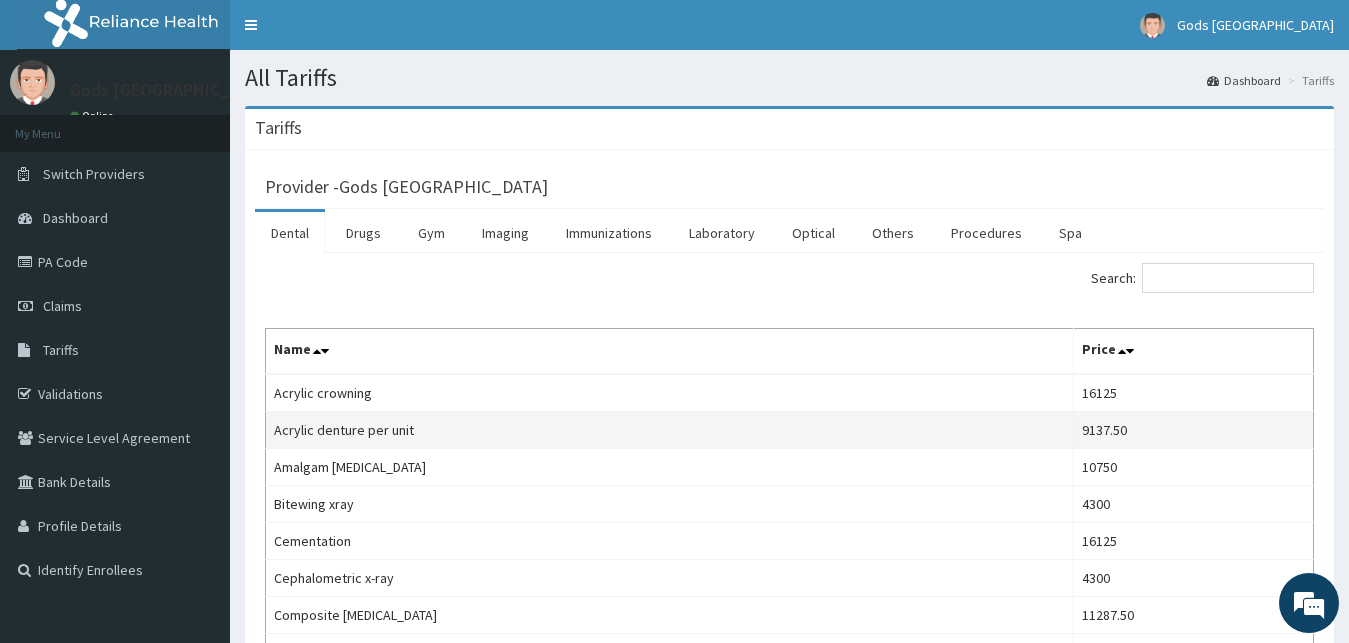 scroll, scrollTop: 102, scrollLeft: 0, axis: vertical 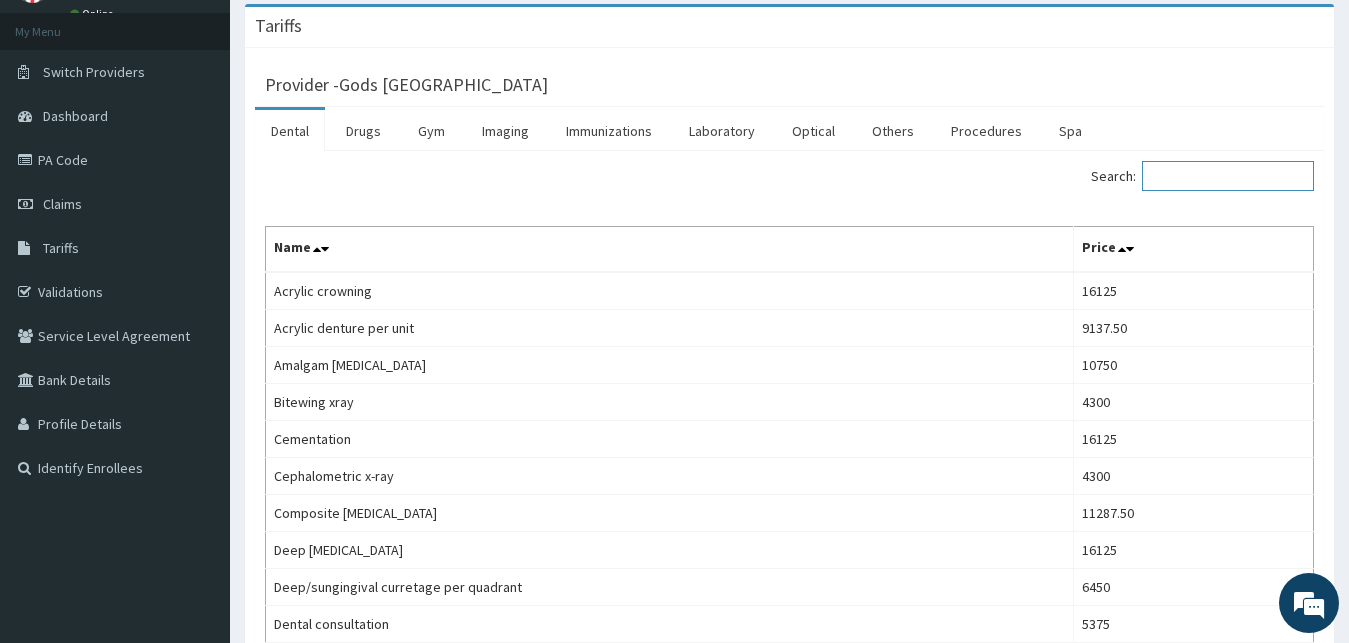 drag, startPoint x: 1199, startPoint y: 170, endPoint x: 1198, endPoint y: 58, distance: 112.00446 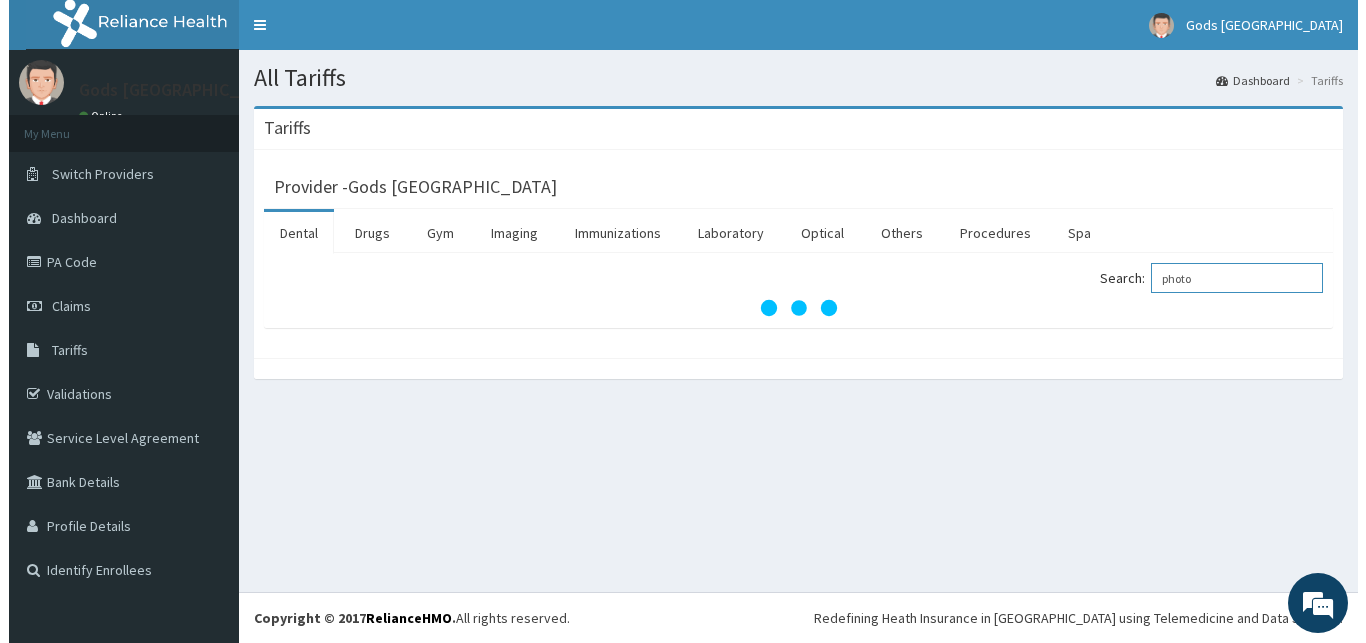 scroll, scrollTop: 0, scrollLeft: 0, axis: both 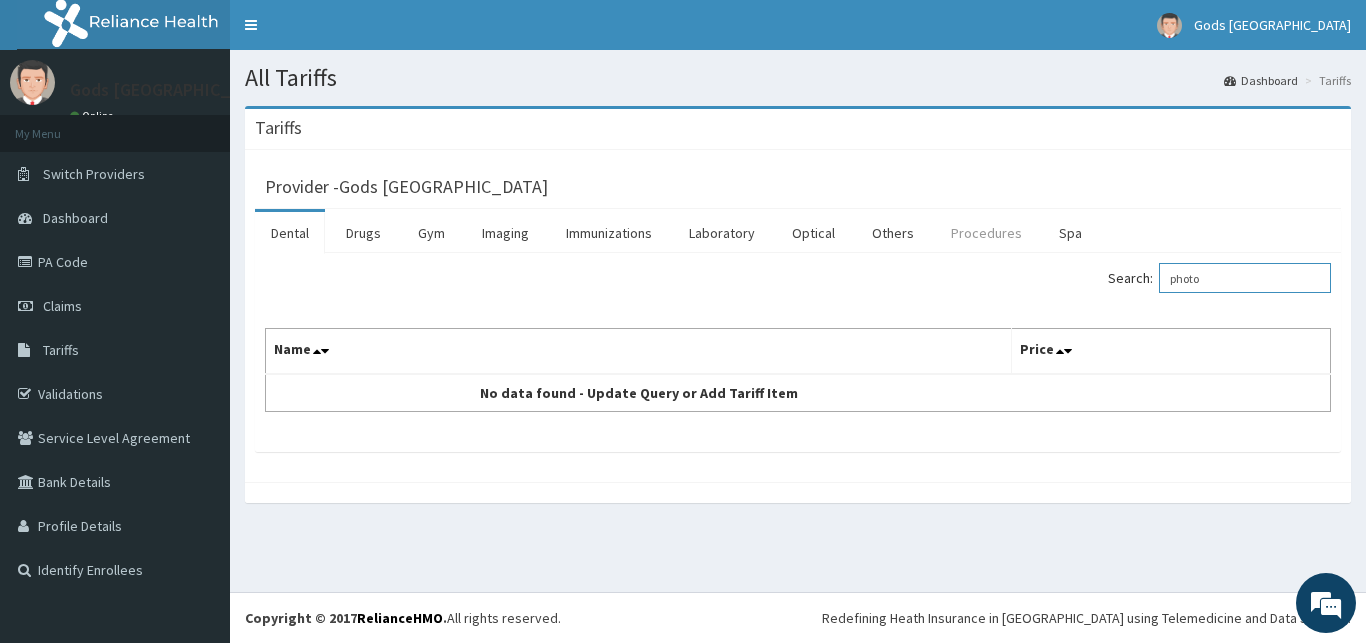 type on "photo" 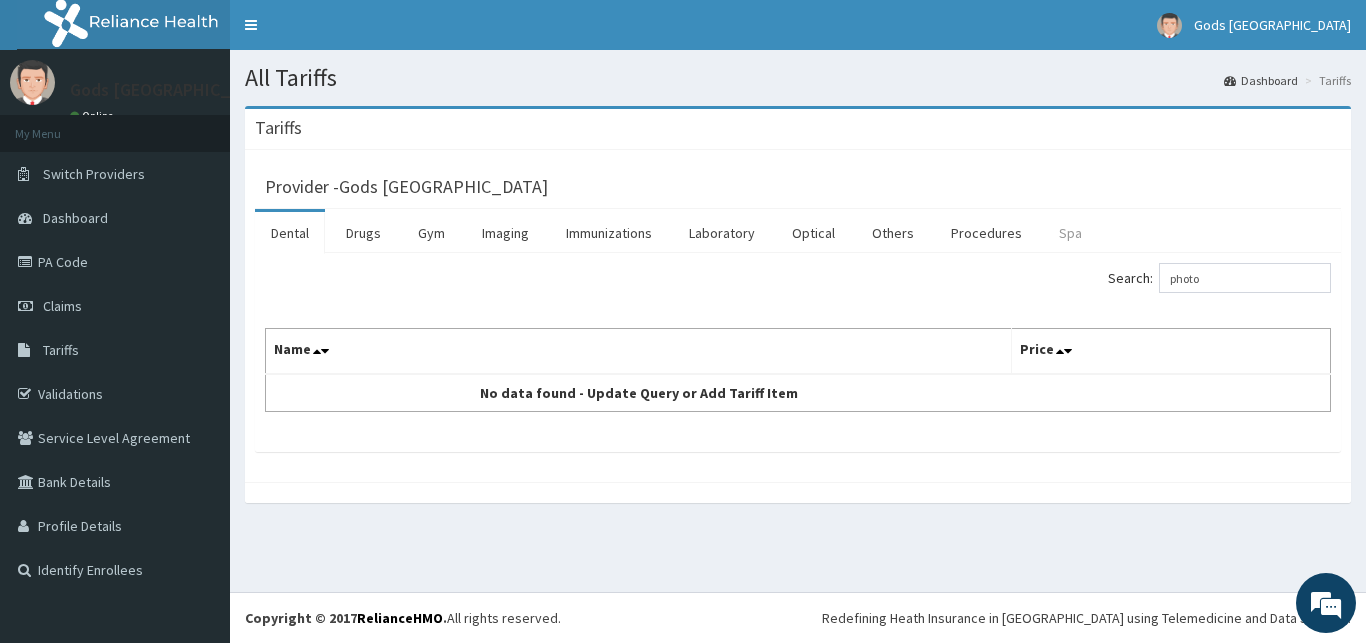 drag, startPoint x: 961, startPoint y: 234, endPoint x: 1059, endPoint y: 250, distance: 99.29753 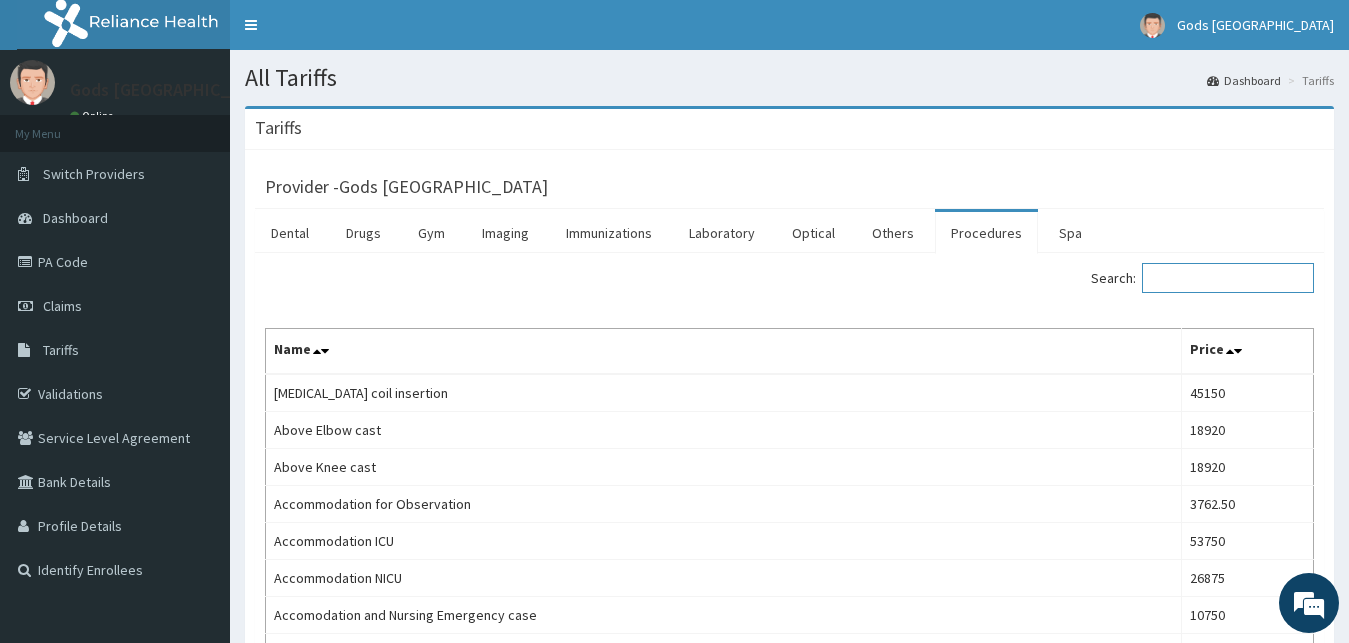 click on "Search:" at bounding box center (1228, 278) 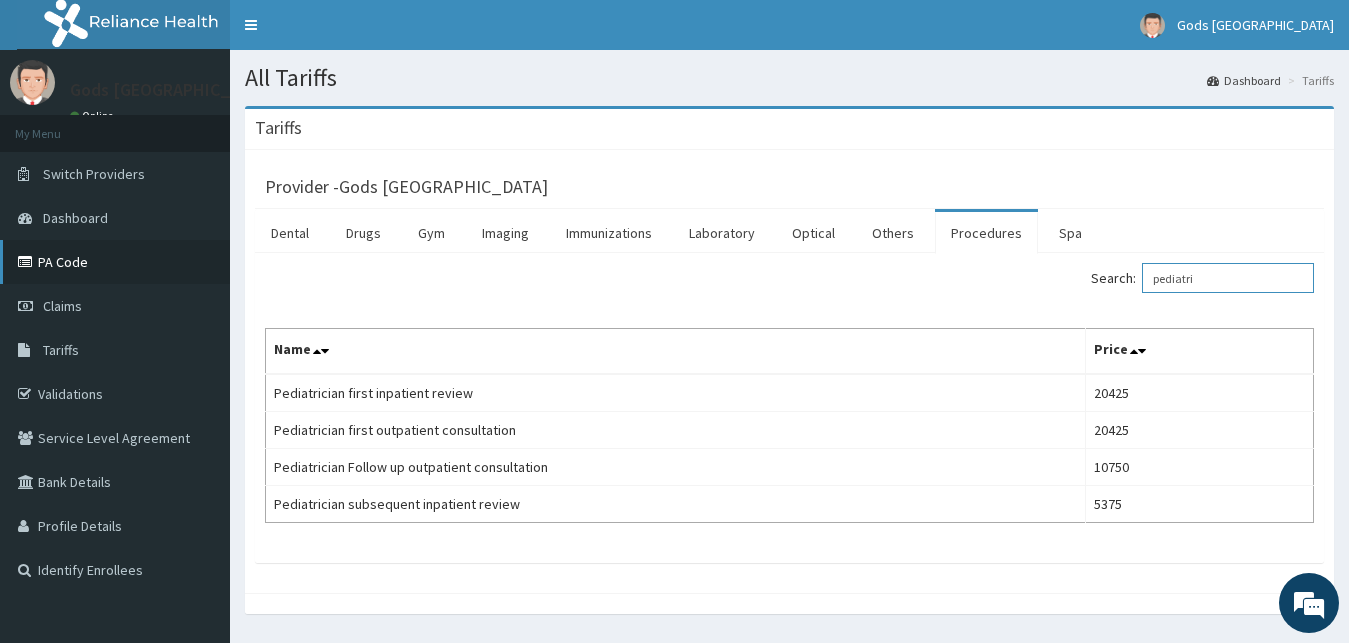 type on "pediatri" 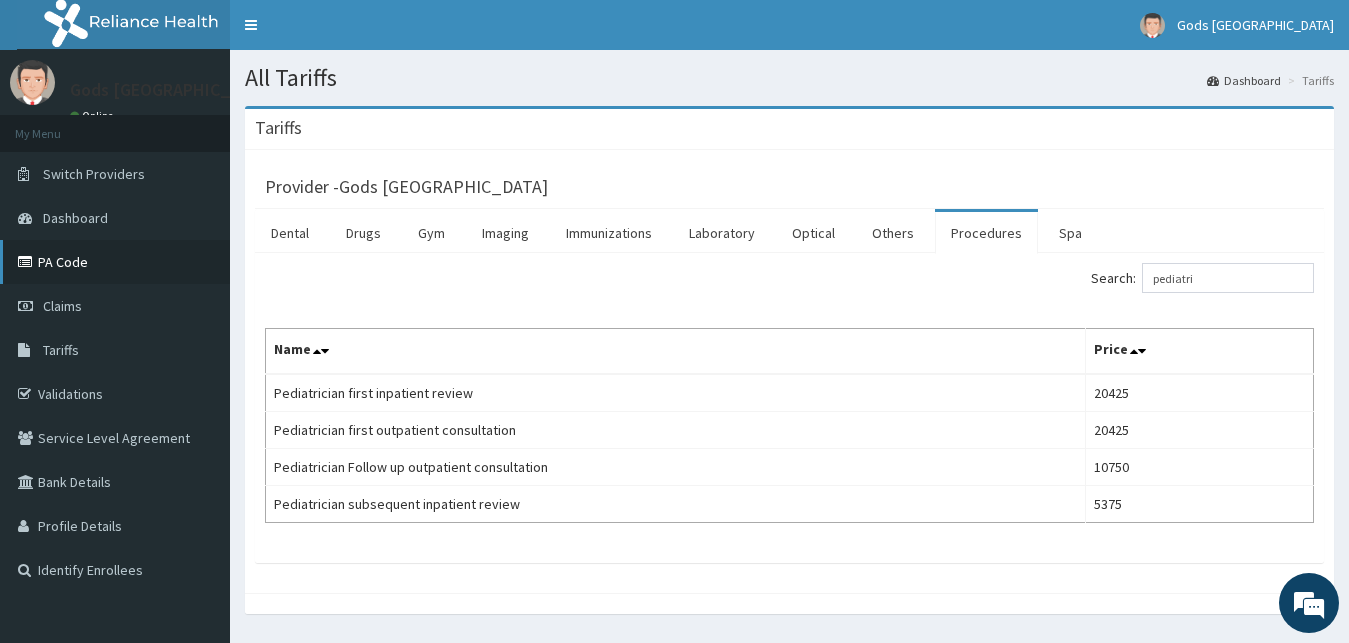 click on "PA Code" at bounding box center [115, 262] 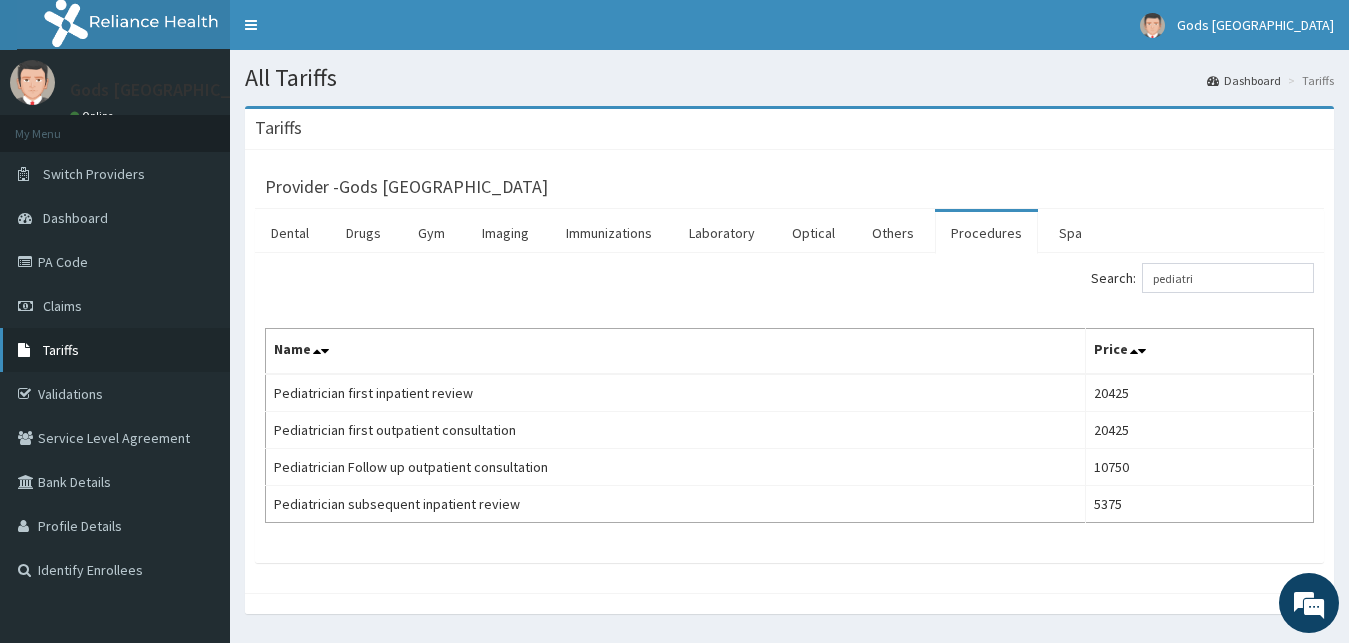click on "Tariffs" at bounding box center (115, 350) 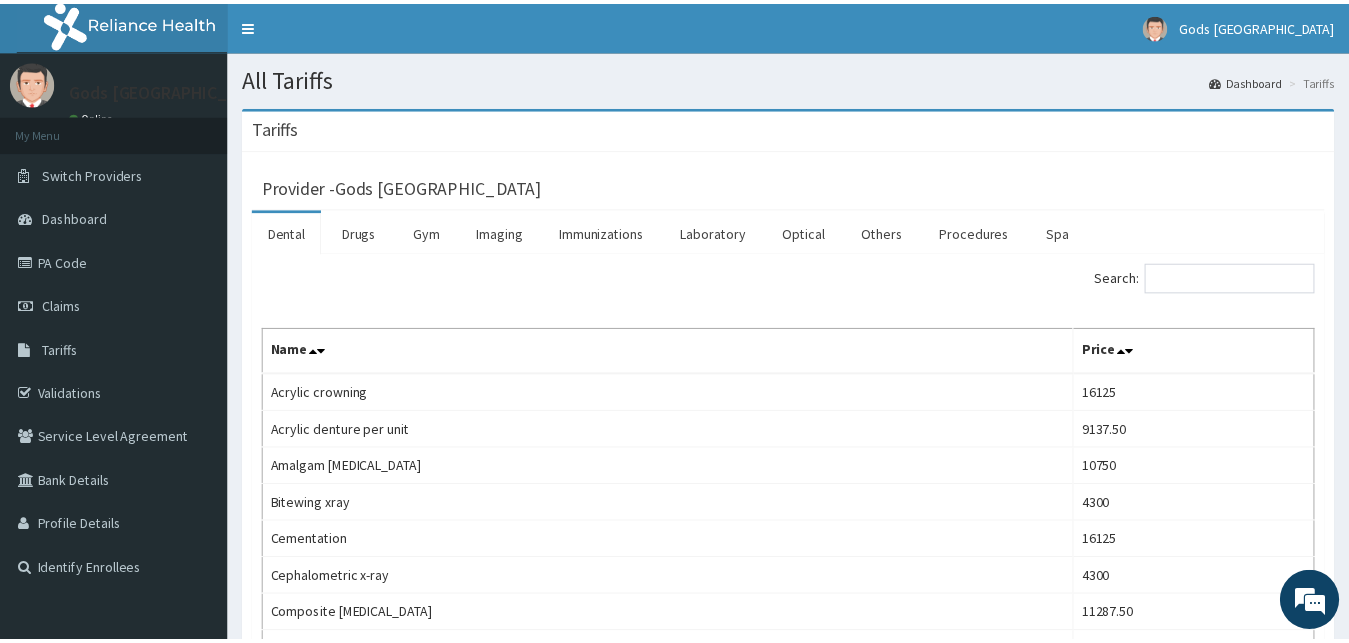 scroll, scrollTop: 0, scrollLeft: 0, axis: both 